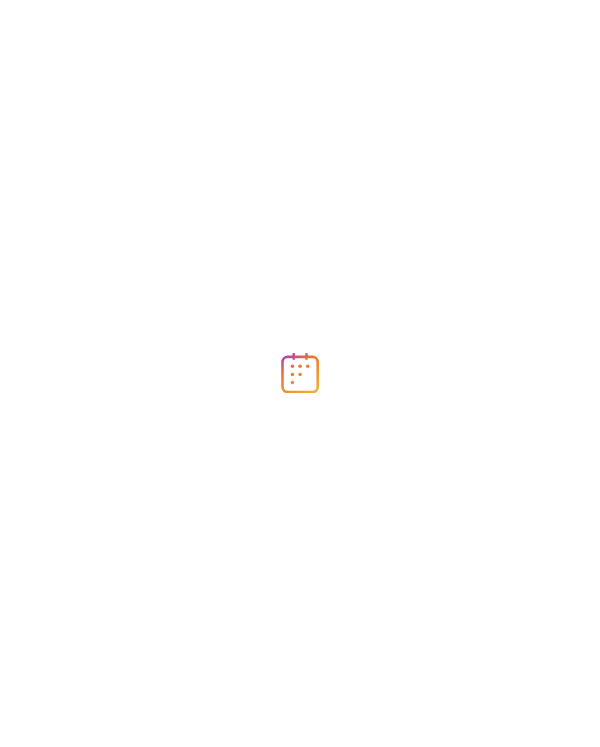 scroll, scrollTop: 0, scrollLeft: 0, axis: both 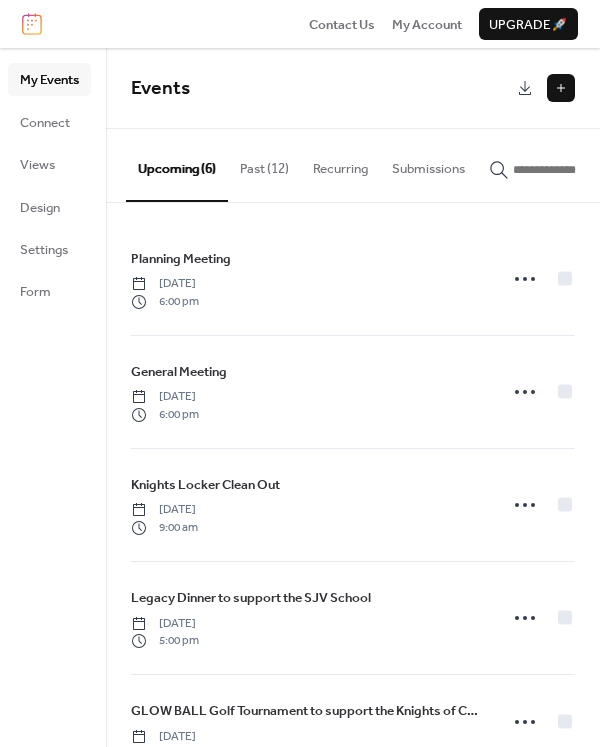 click on "Past (12)" at bounding box center [264, 164] 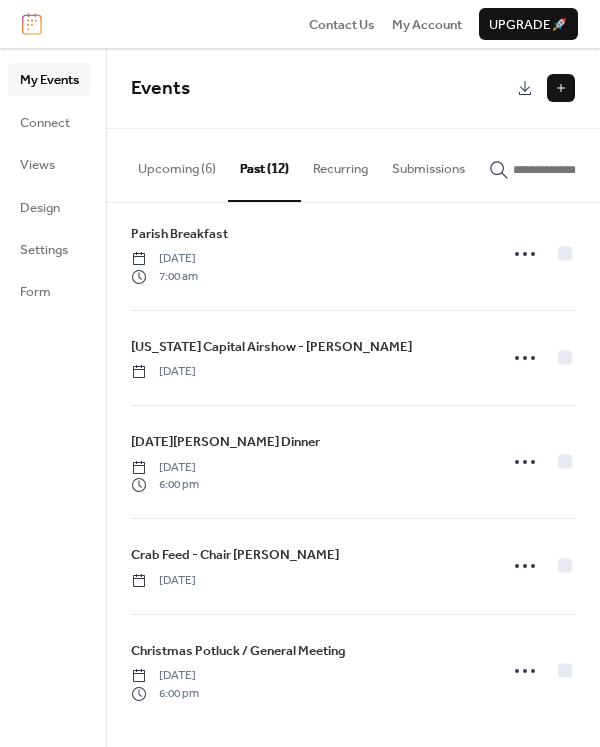 scroll, scrollTop: 705, scrollLeft: 0, axis: vertical 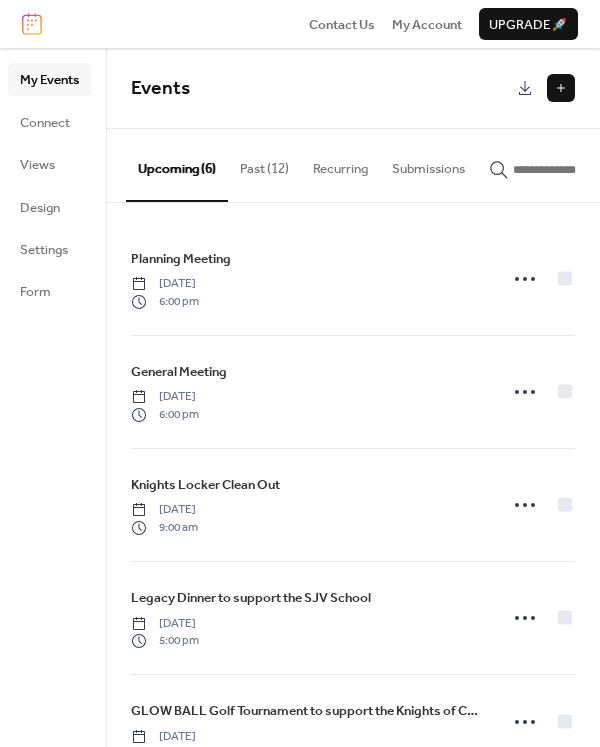 click at bounding box center (561, 88) 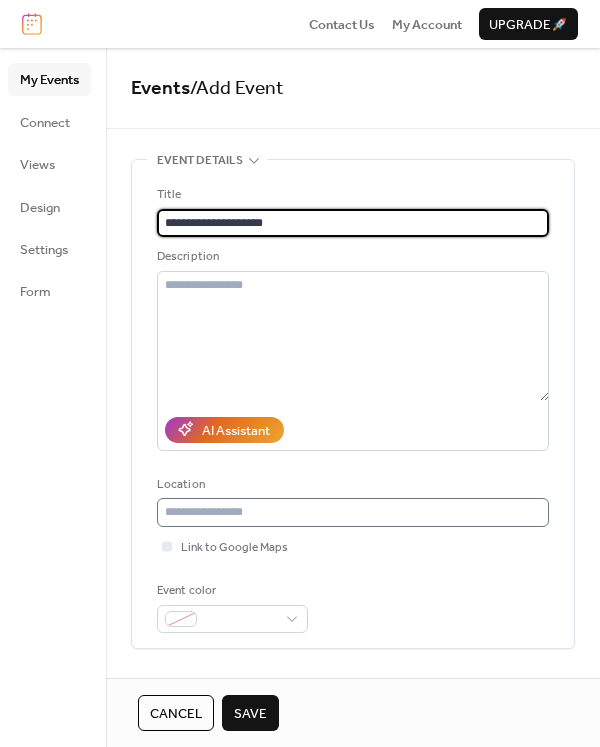 scroll, scrollTop: 200, scrollLeft: 0, axis: vertical 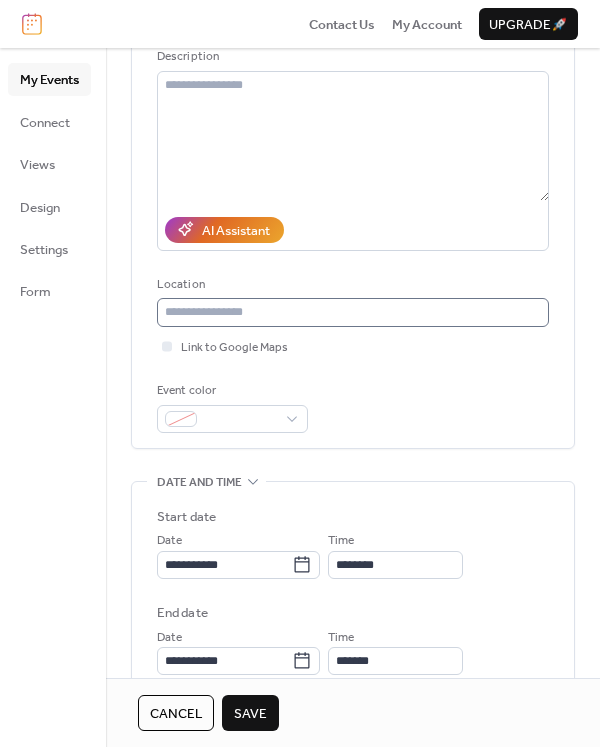 type on "**********" 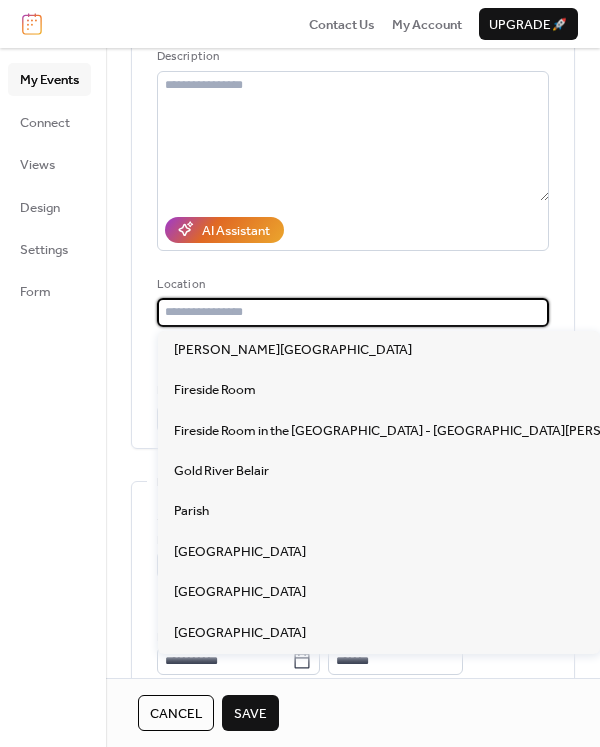 click at bounding box center (353, 312) 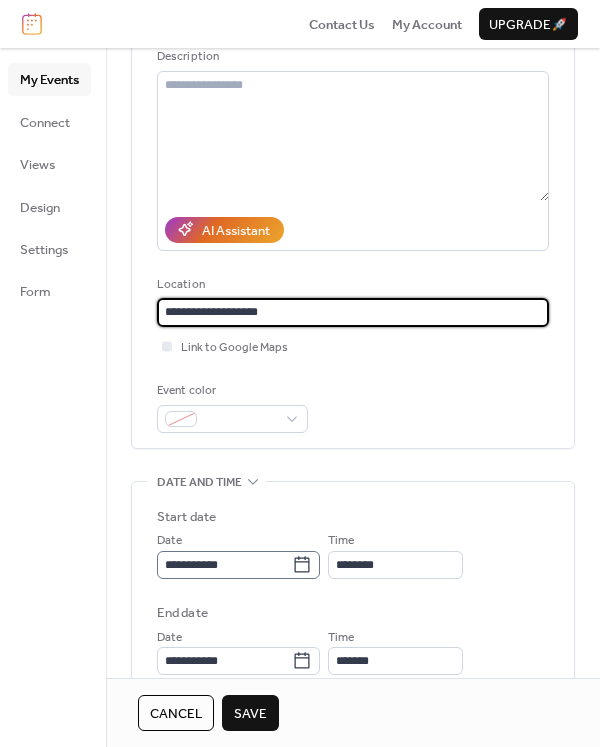 type on "**********" 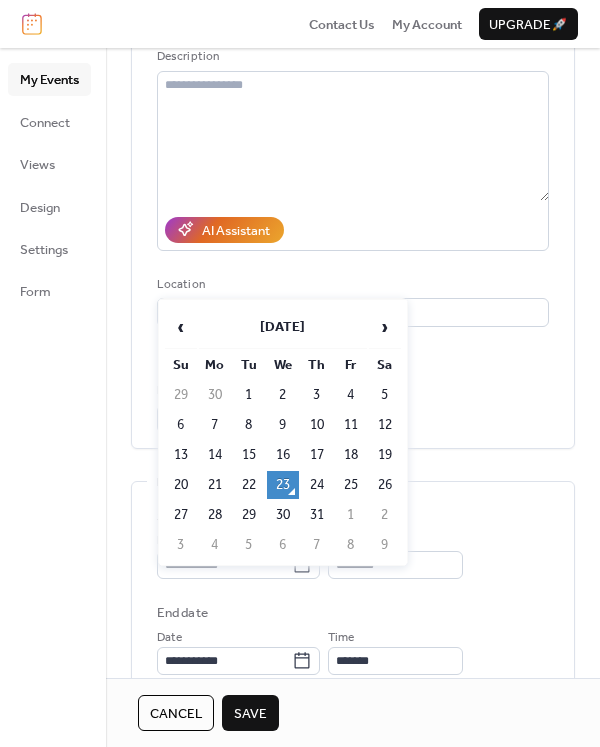 click on "27" at bounding box center [181, 515] 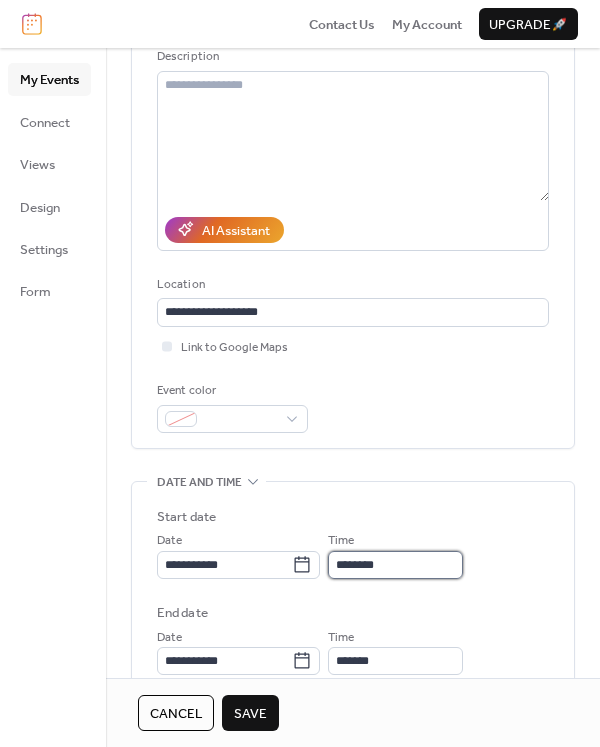 click on "********" at bounding box center [395, 565] 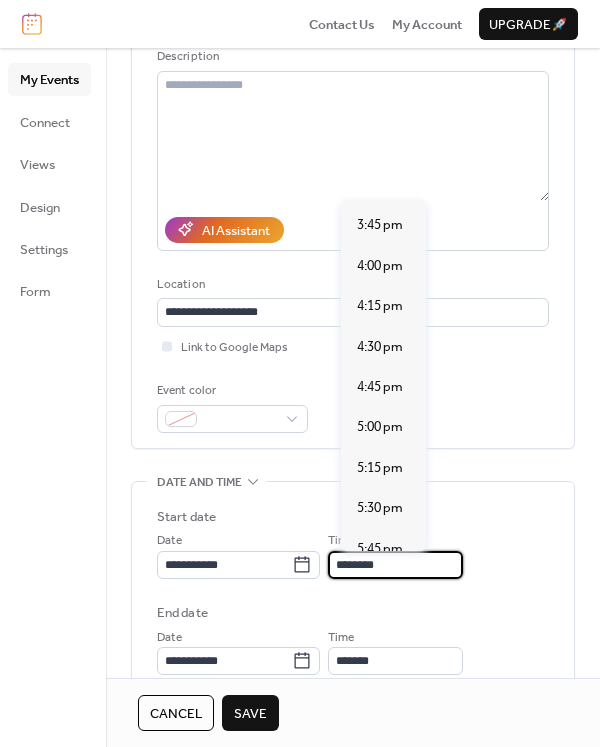 scroll, scrollTop: 2640, scrollLeft: 0, axis: vertical 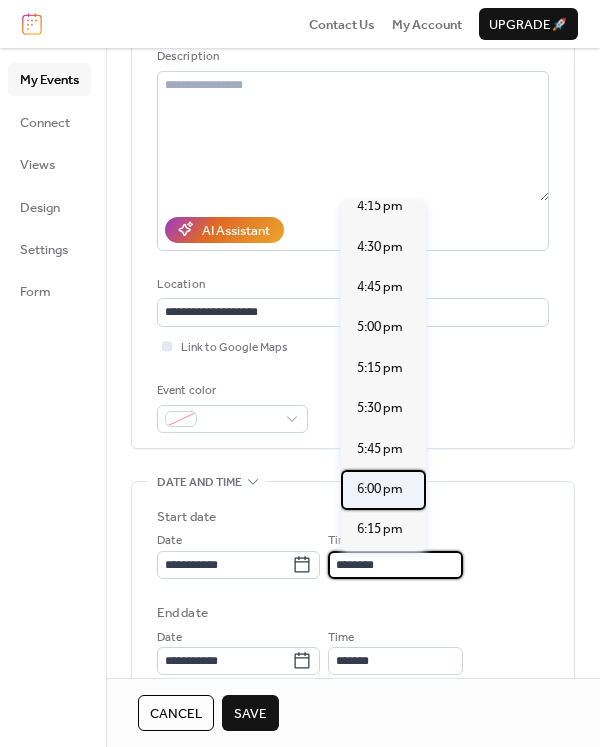 click on "6:00 pm" at bounding box center (380, 489) 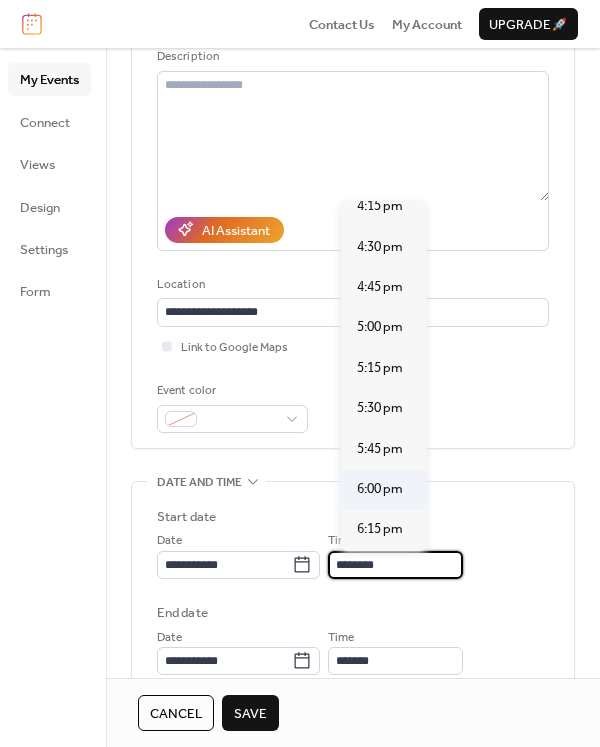 type on "*******" 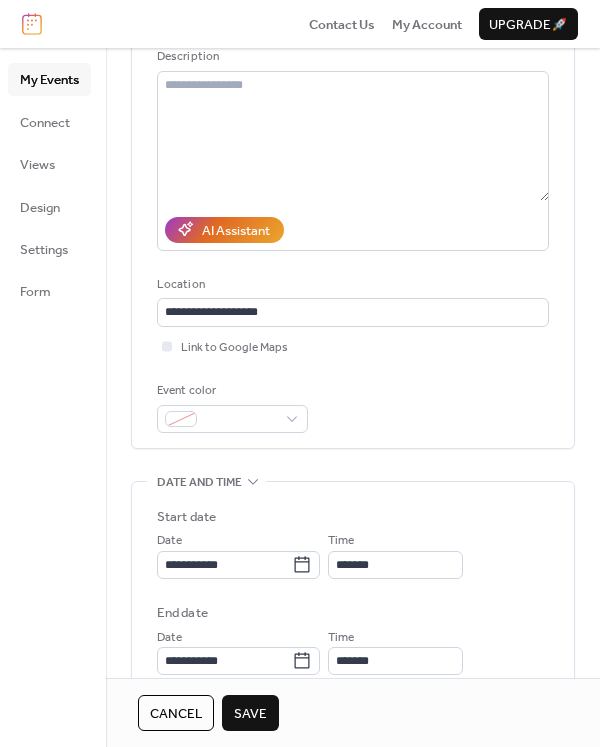 click on "Save" at bounding box center (250, 714) 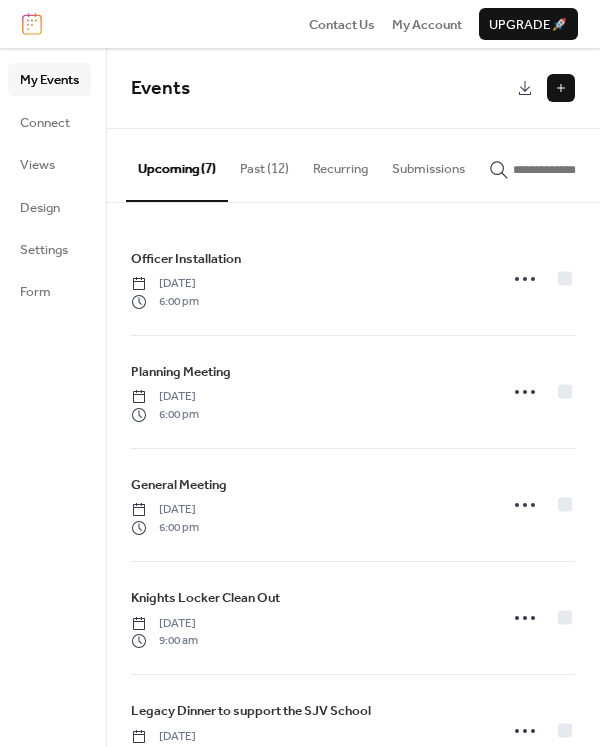 click at bounding box center (561, 88) 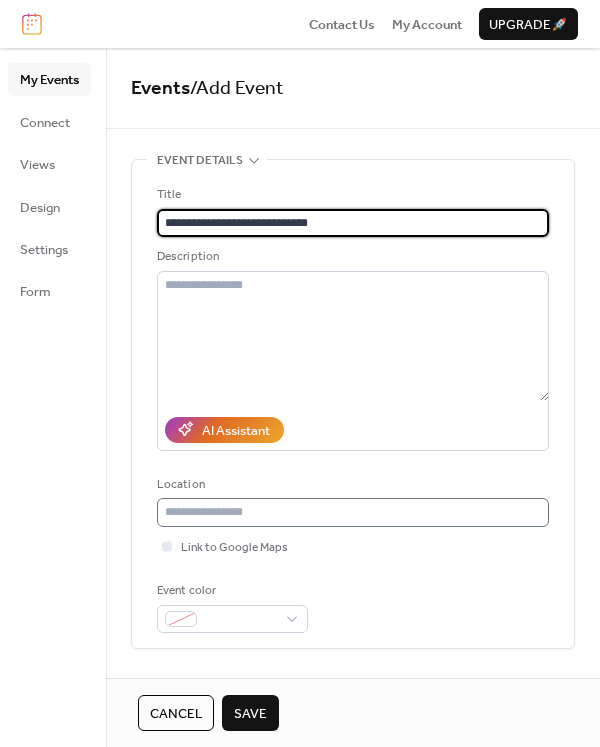 type on "**********" 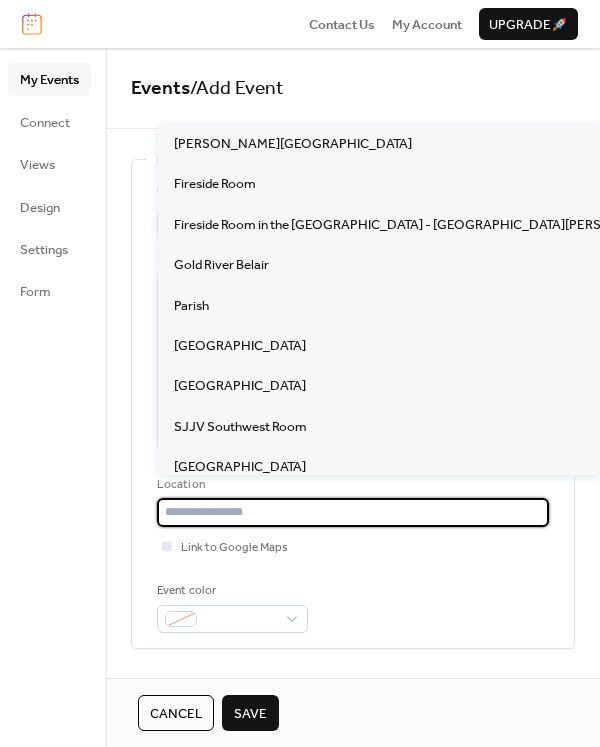 click at bounding box center (353, 512) 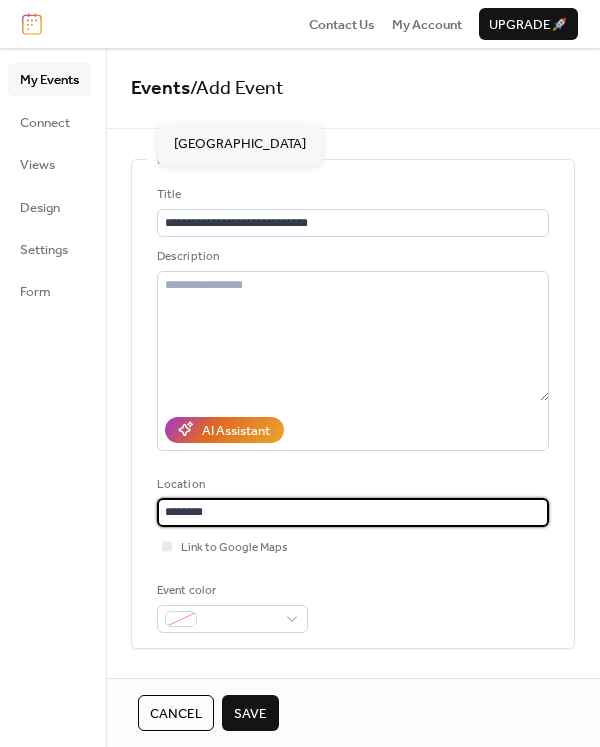 scroll, scrollTop: 300, scrollLeft: 0, axis: vertical 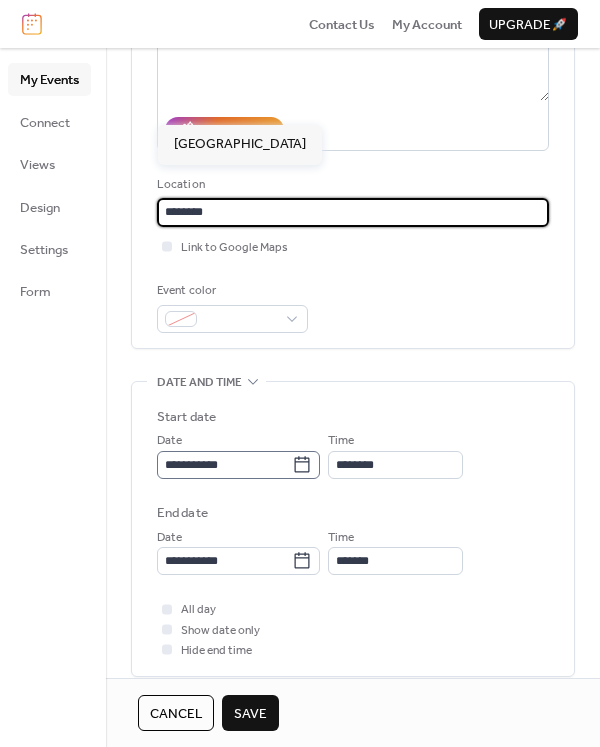type on "********" 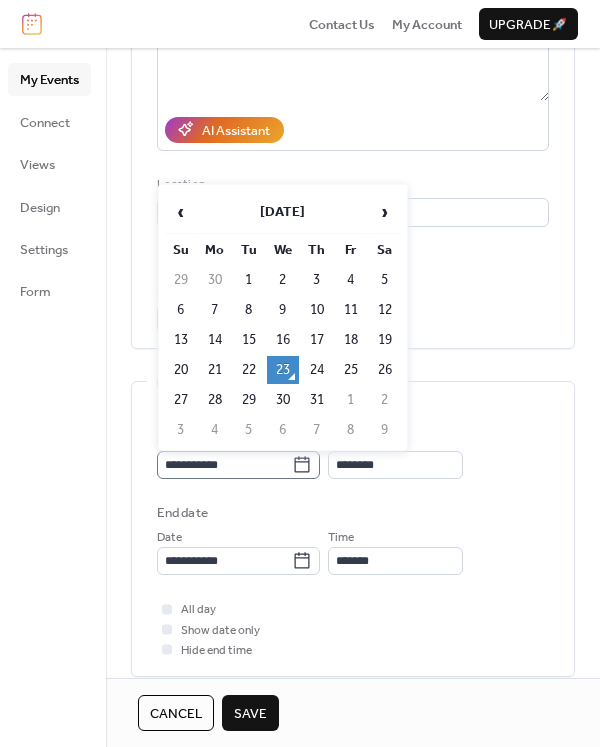 click 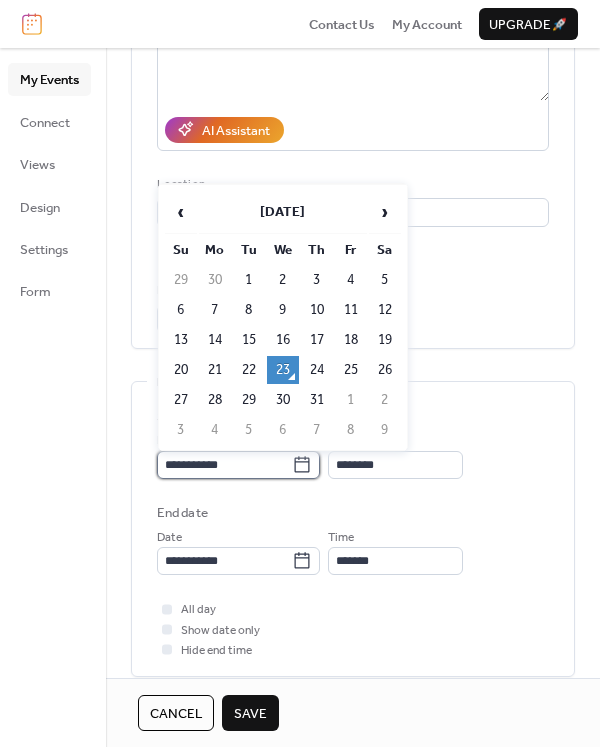 click on "**********" at bounding box center [224, 465] 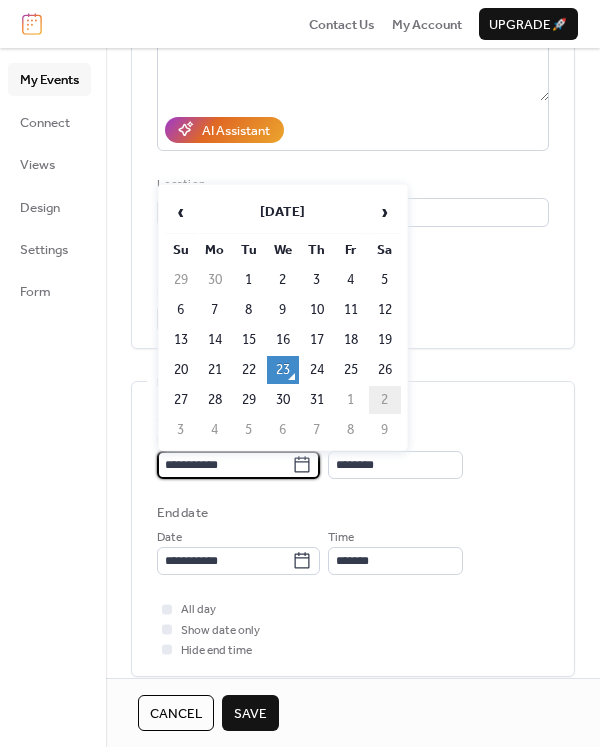 click on "2" at bounding box center (385, 400) 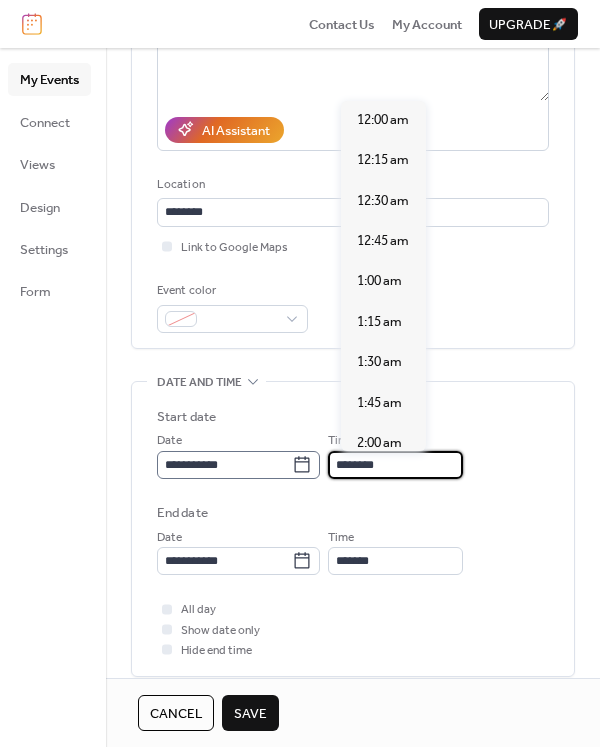 scroll, scrollTop: 1940, scrollLeft: 0, axis: vertical 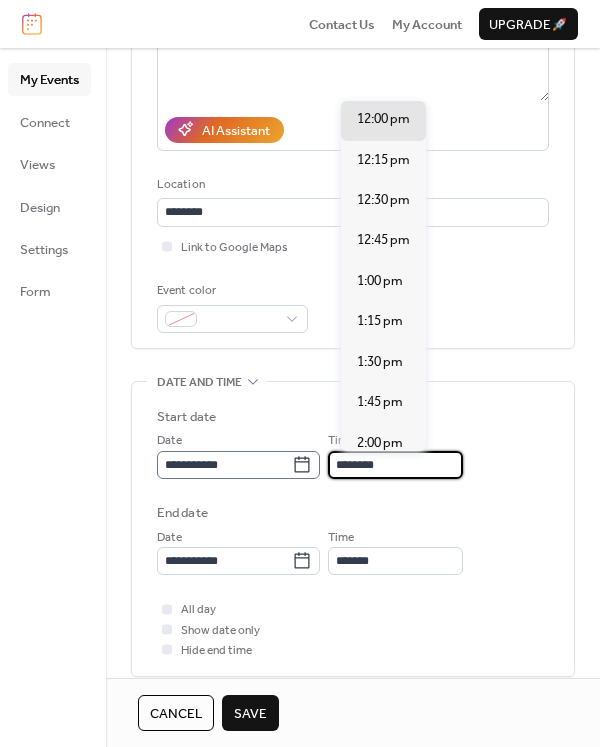 drag, startPoint x: 402, startPoint y: 466, endPoint x: 318, endPoint y: 465, distance: 84.00595 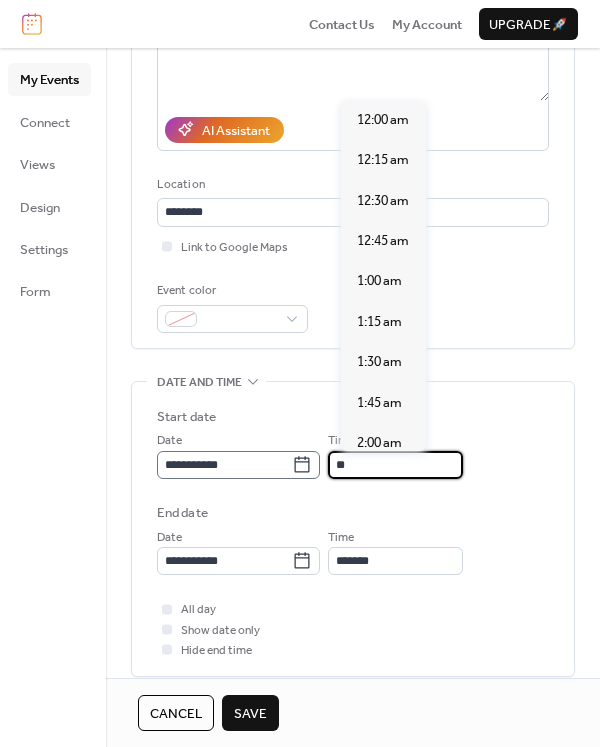 scroll, scrollTop: 1778, scrollLeft: 0, axis: vertical 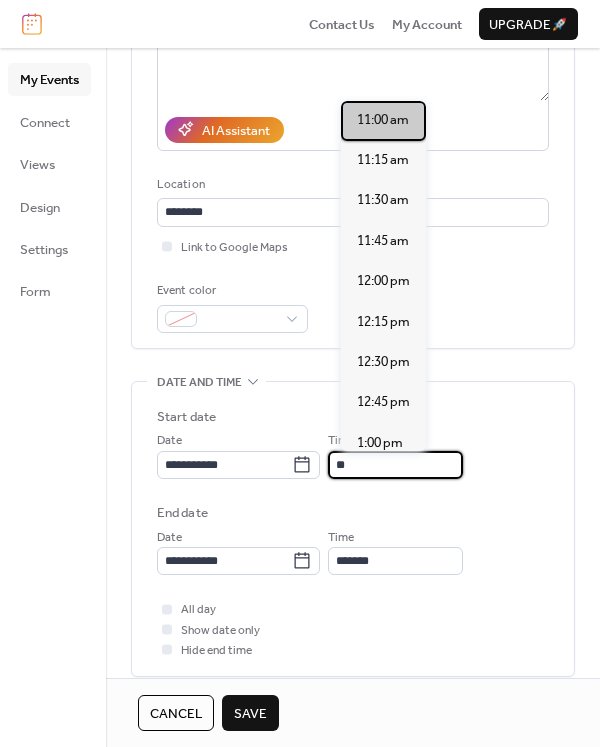 click on "11:00 am" at bounding box center (383, 120) 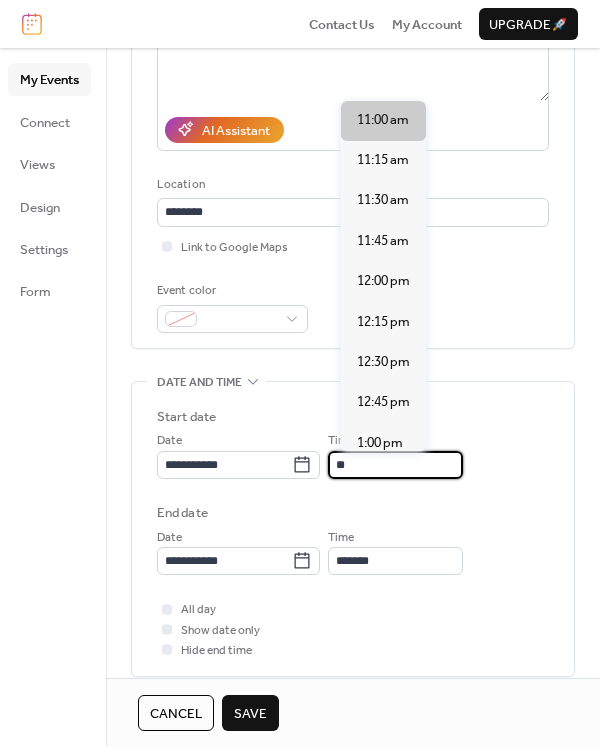 type on "********" 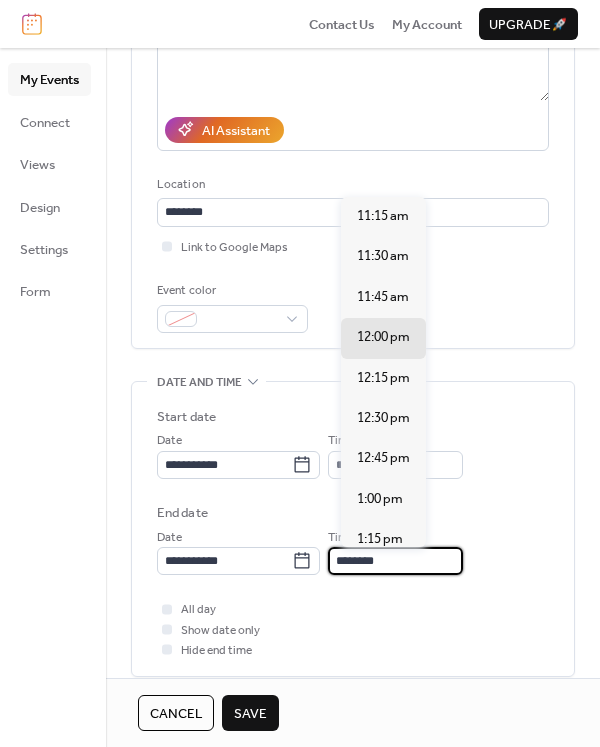drag, startPoint x: 401, startPoint y: 556, endPoint x: 338, endPoint y: 556, distance: 63 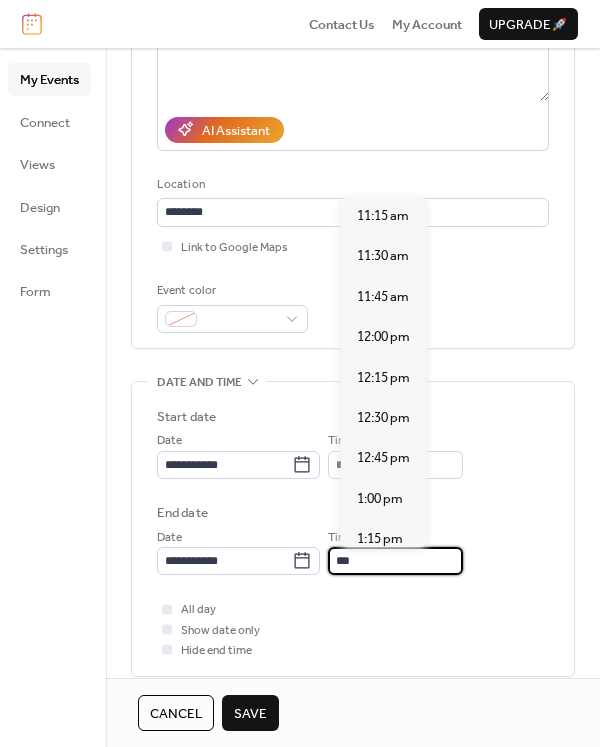 type on "*******" 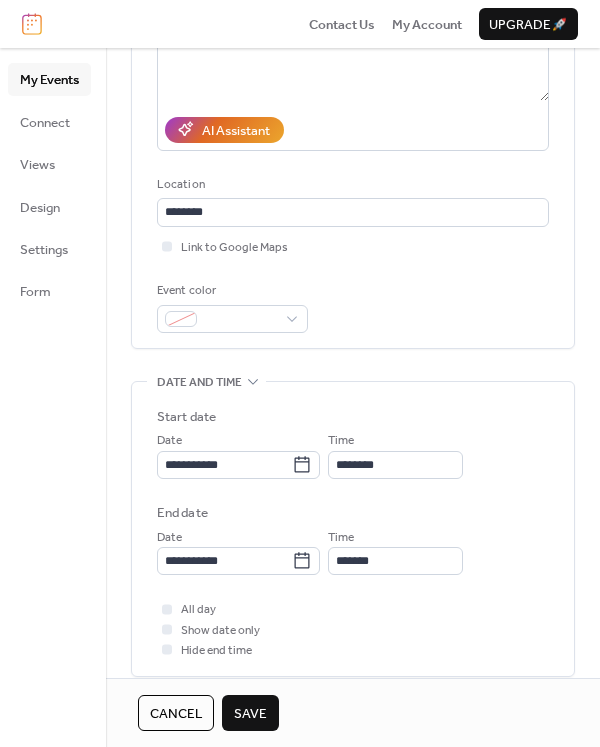 click on "Start date" at bounding box center [353, 417] 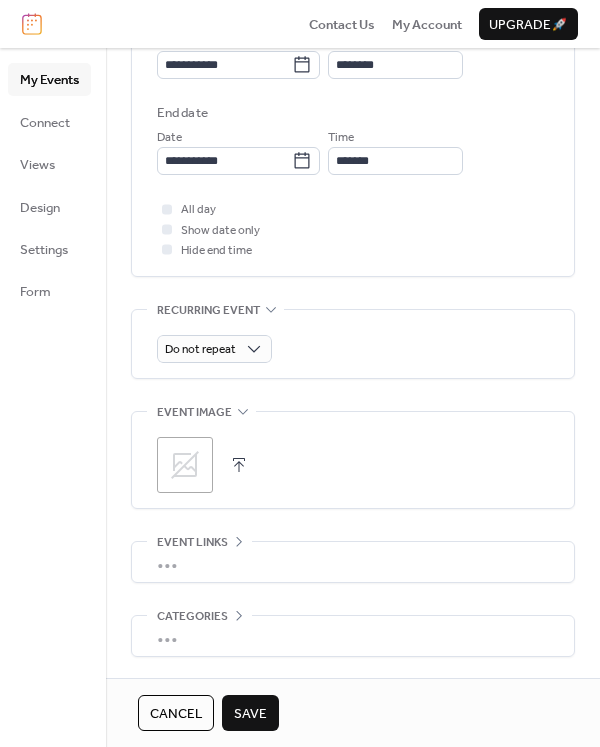 scroll, scrollTop: 773, scrollLeft: 0, axis: vertical 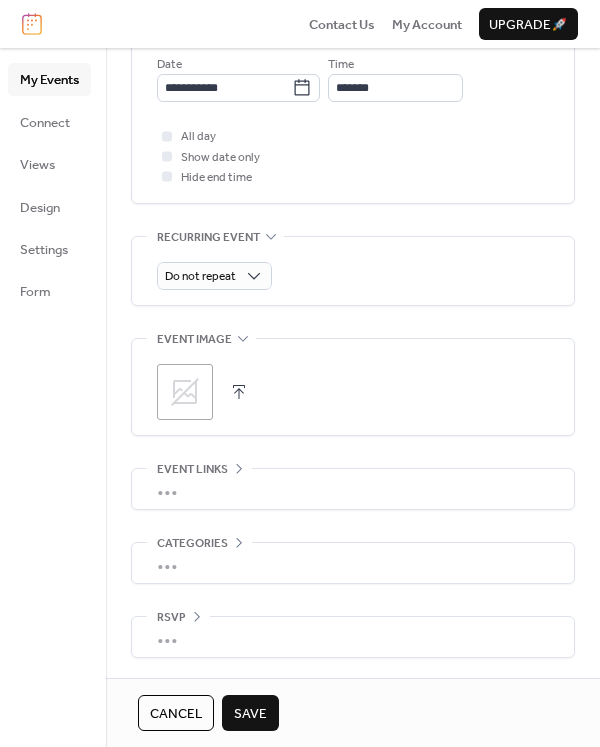 click on "Save" at bounding box center [250, 714] 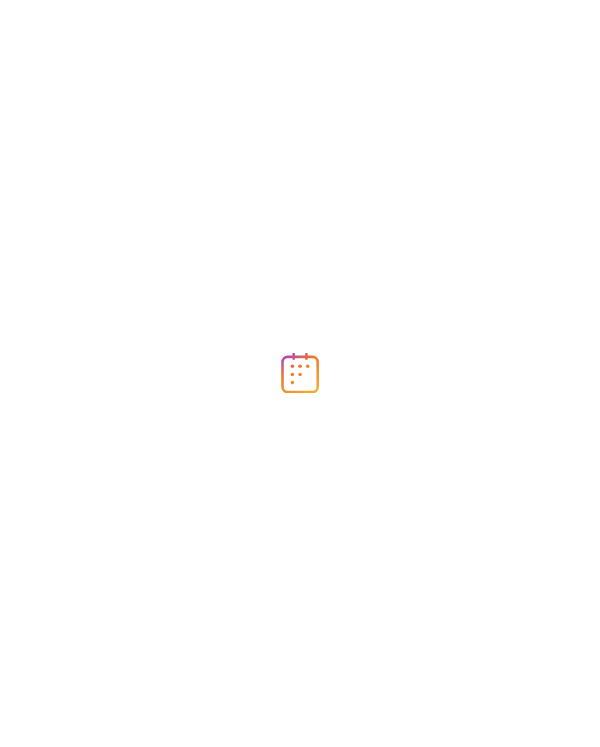 scroll, scrollTop: 0, scrollLeft: 0, axis: both 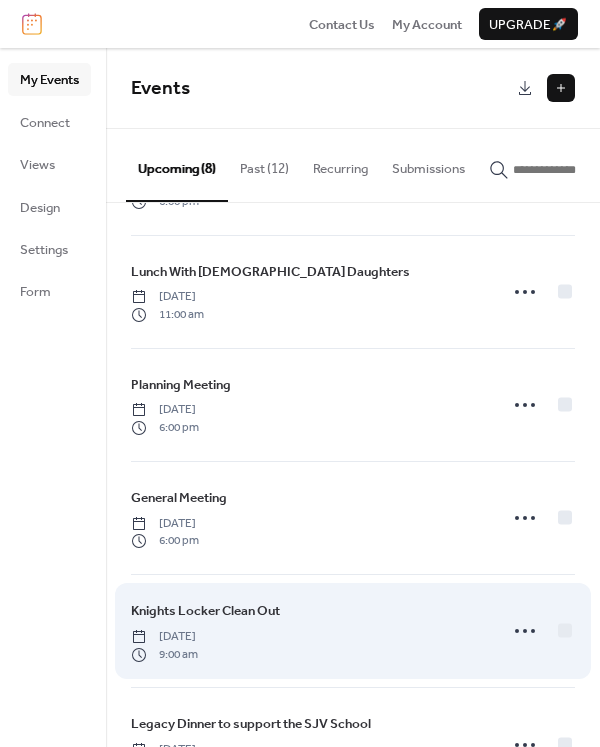 click on "[DATE]" at bounding box center [164, 637] 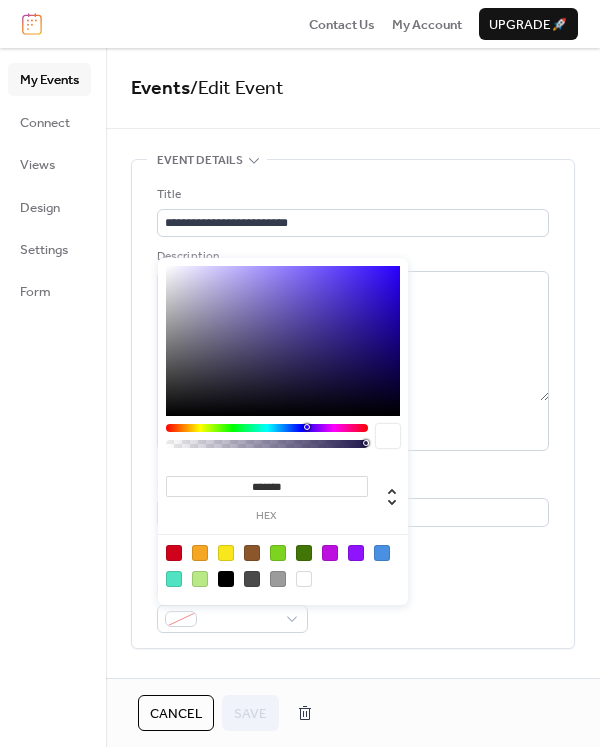 click at bounding box center [181, 619] 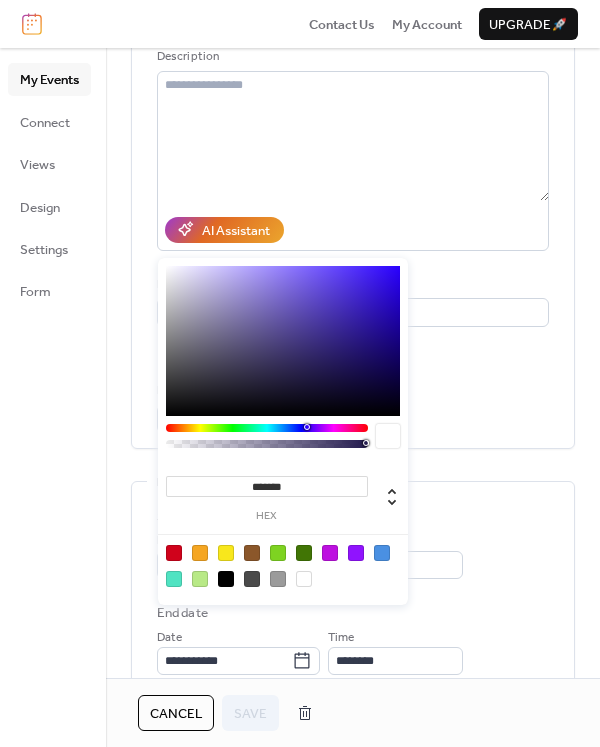 scroll, scrollTop: 300, scrollLeft: 0, axis: vertical 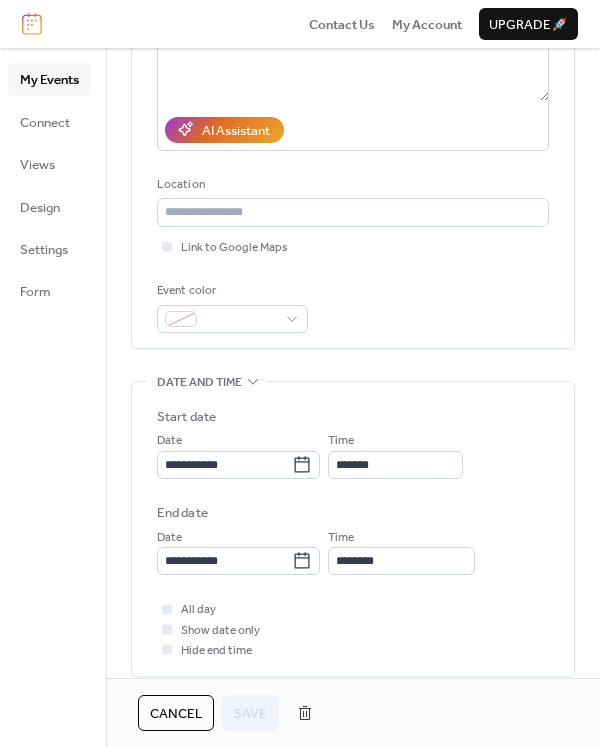click on "Link to Google Maps" at bounding box center (353, 247) 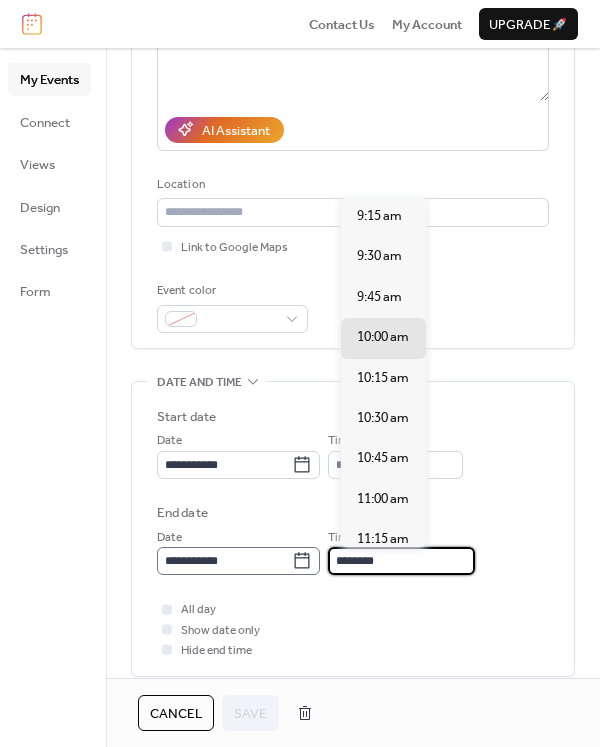 scroll, scrollTop: 0, scrollLeft: 0, axis: both 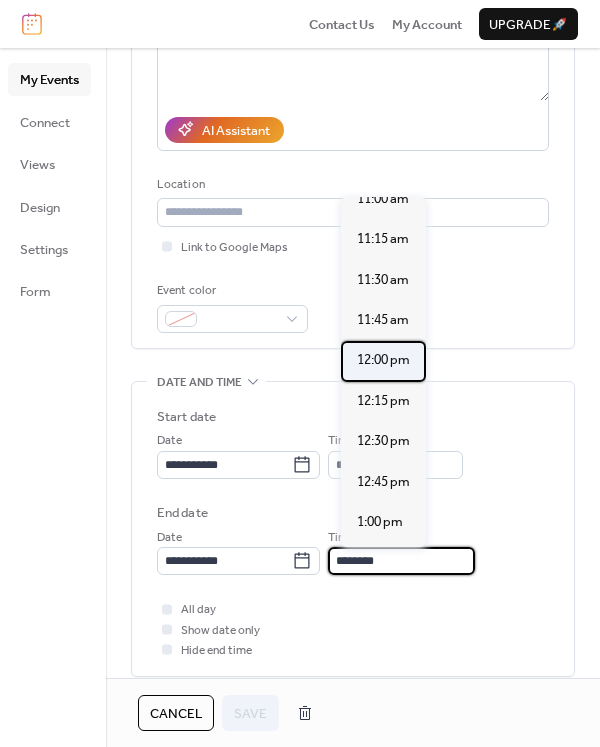 click on "12:00 pm" at bounding box center (383, 360) 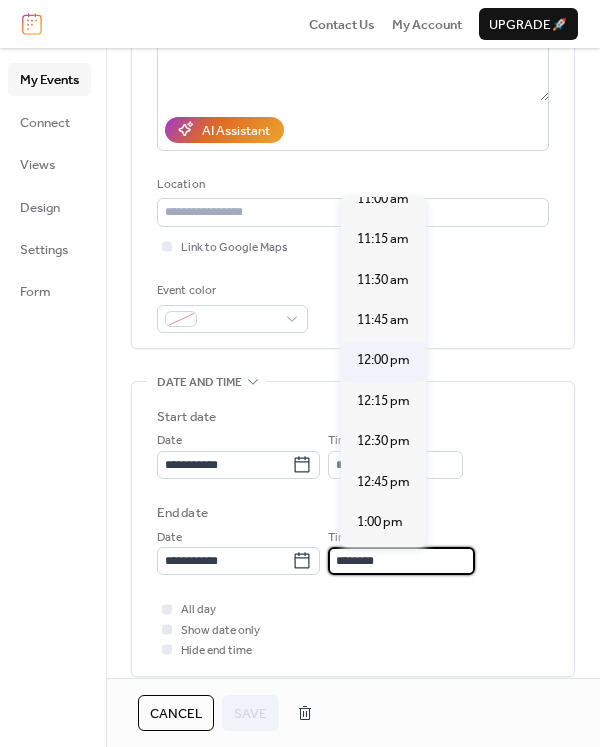 type on "********" 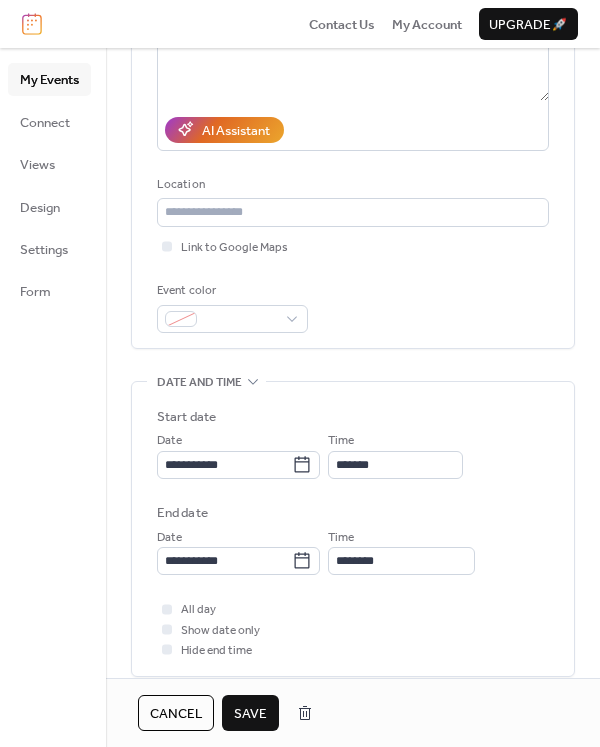 click on "Save" at bounding box center (250, 714) 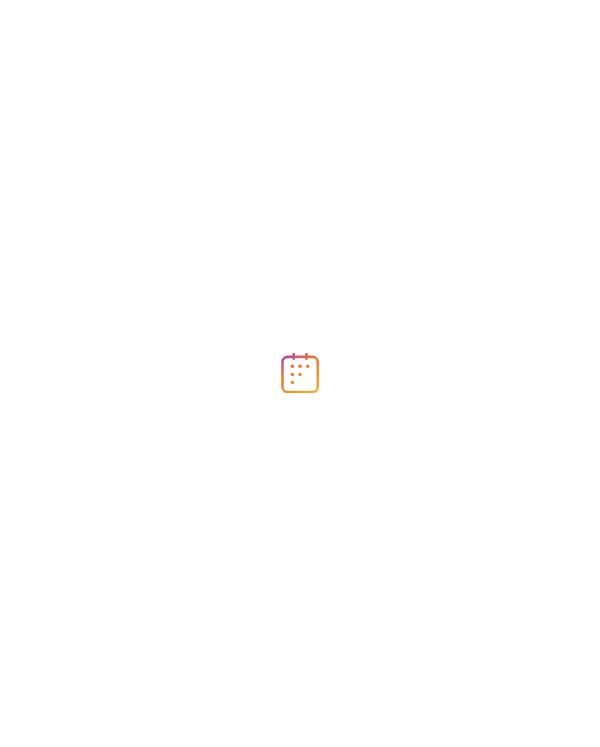 scroll, scrollTop: 0, scrollLeft: 0, axis: both 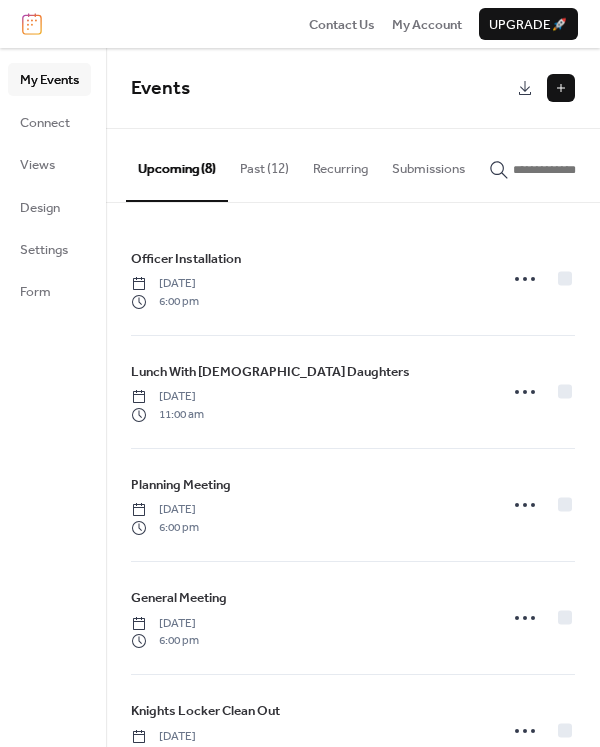 click at bounding box center [561, 88] 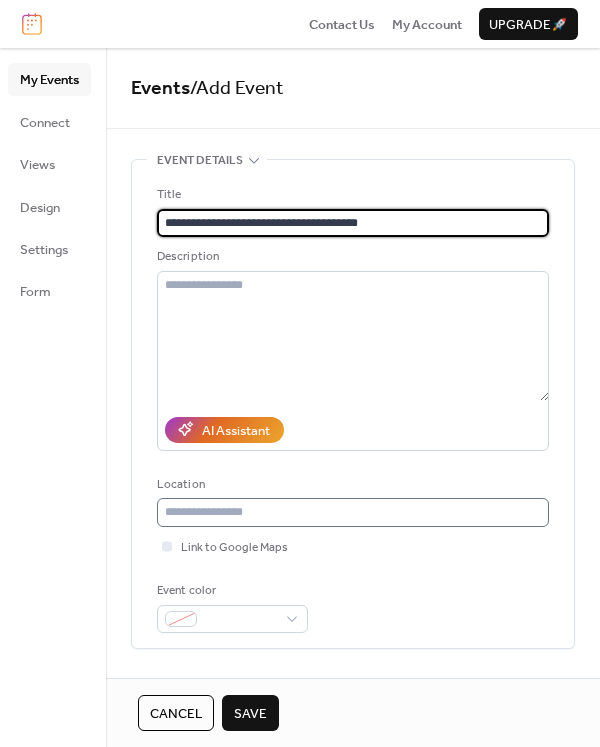 scroll, scrollTop: 300, scrollLeft: 0, axis: vertical 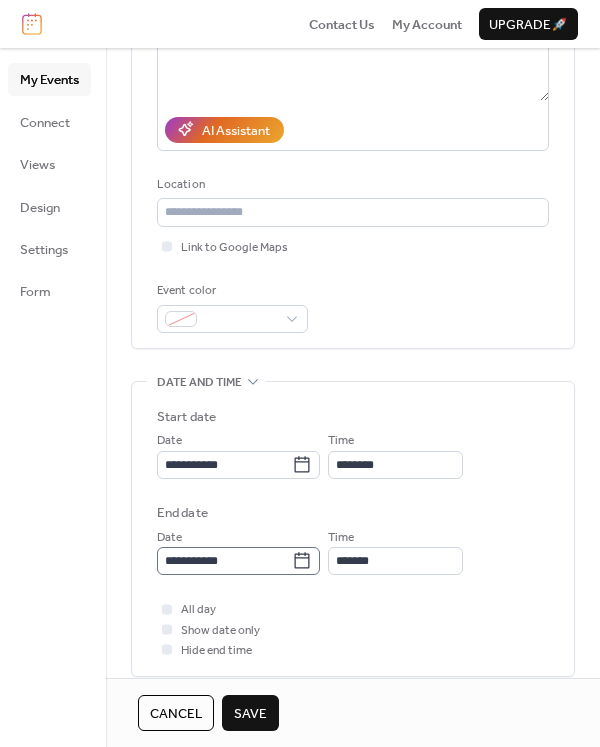 type on "**********" 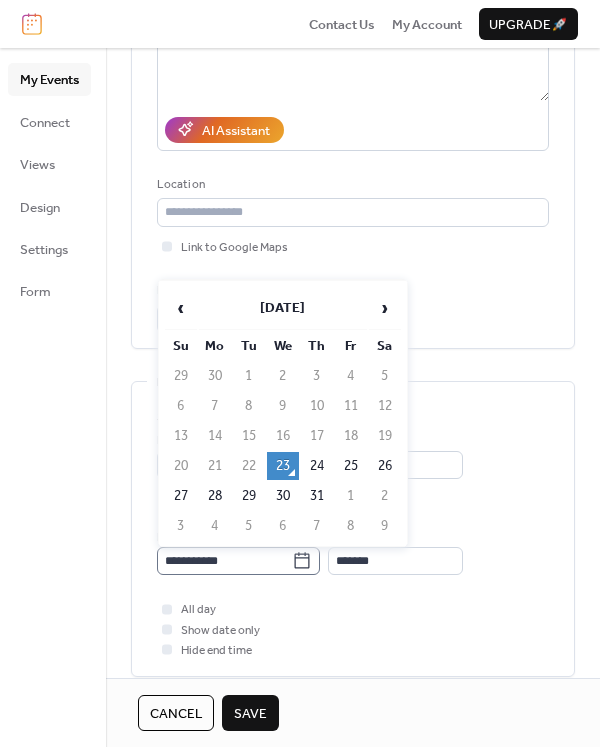 click 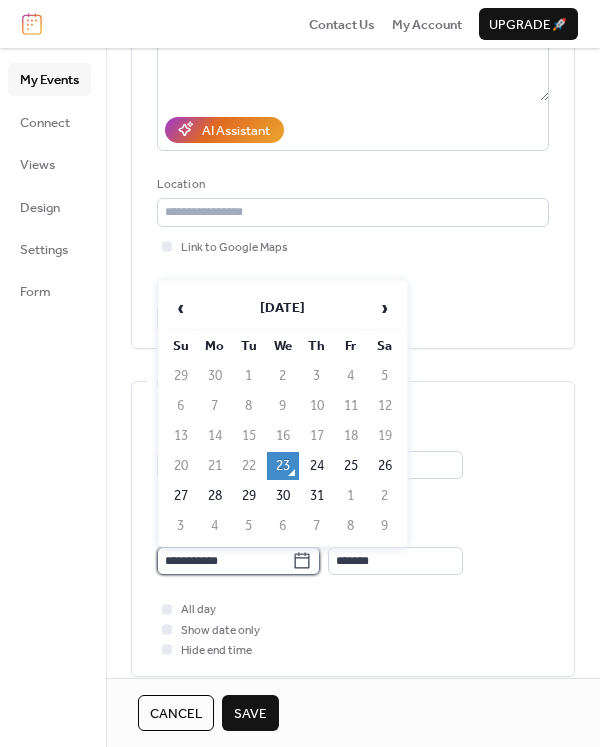 click on "**********" at bounding box center [224, 561] 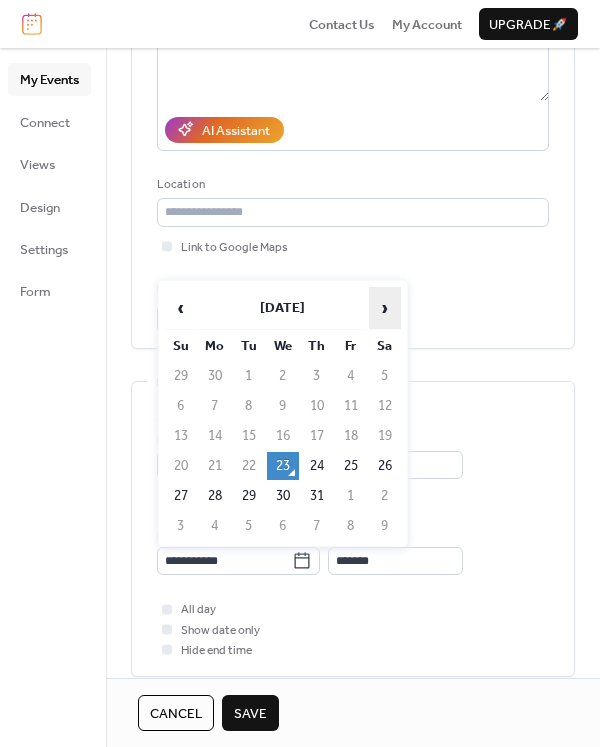 click on "›" at bounding box center (385, 308) 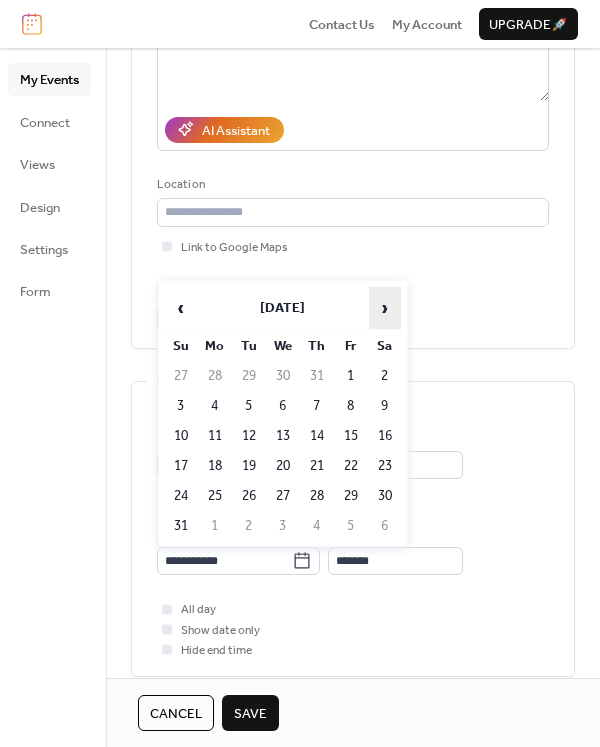 click on "›" at bounding box center (385, 308) 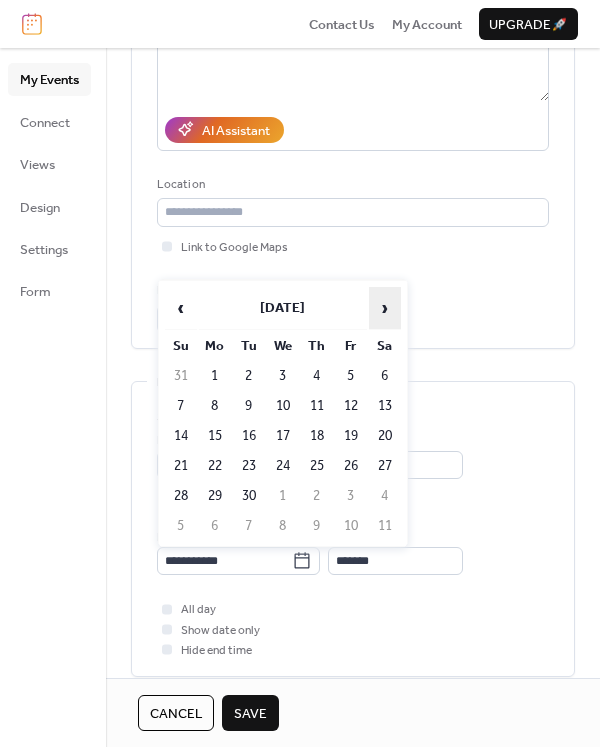 click on "›" at bounding box center (385, 308) 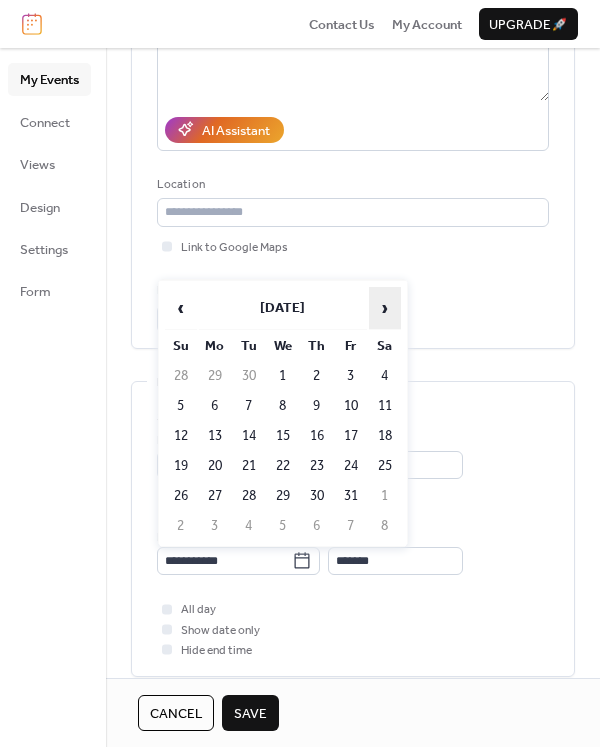 click on "›" at bounding box center (385, 308) 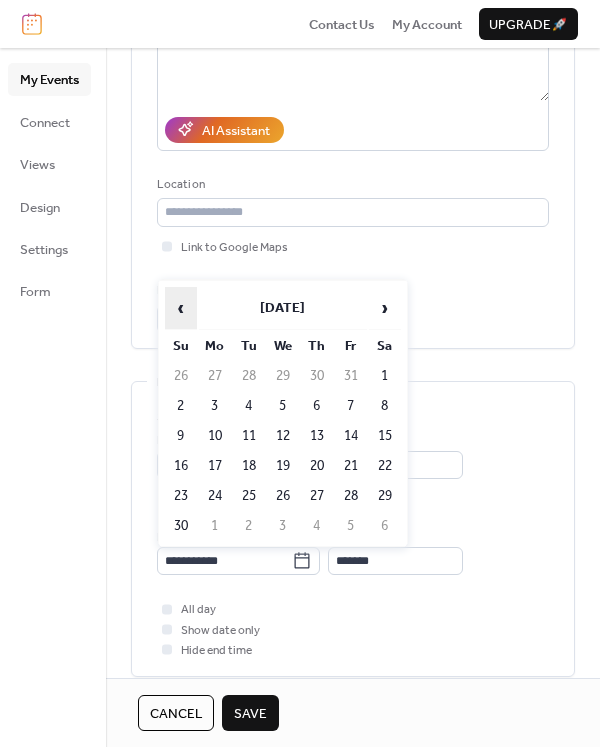 click on "‹" at bounding box center (181, 308) 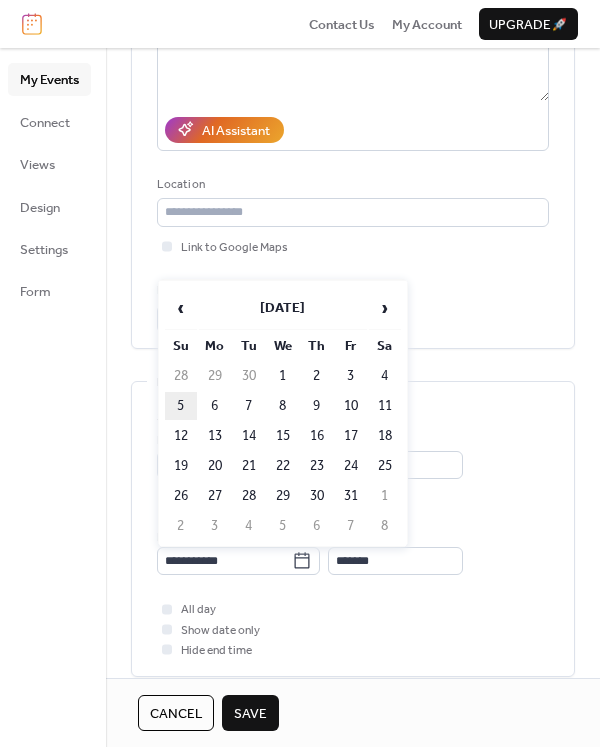 click on "5" at bounding box center (181, 406) 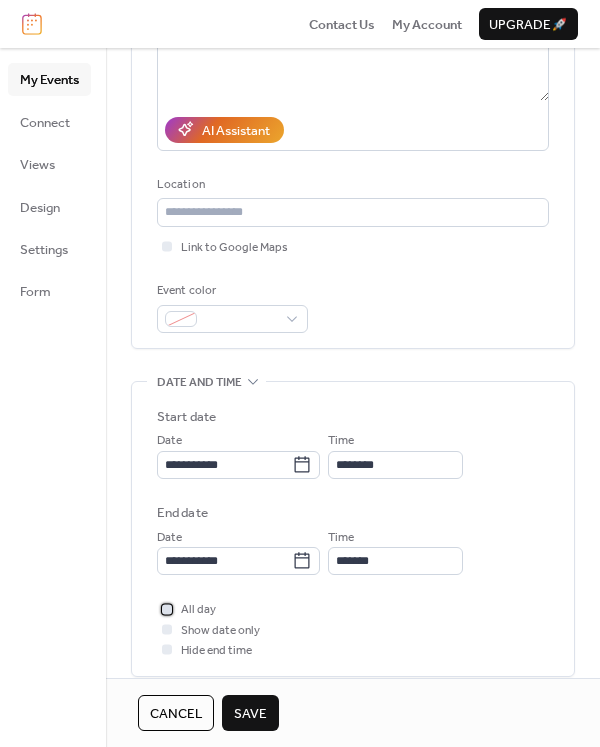 click at bounding box center [167, 609] 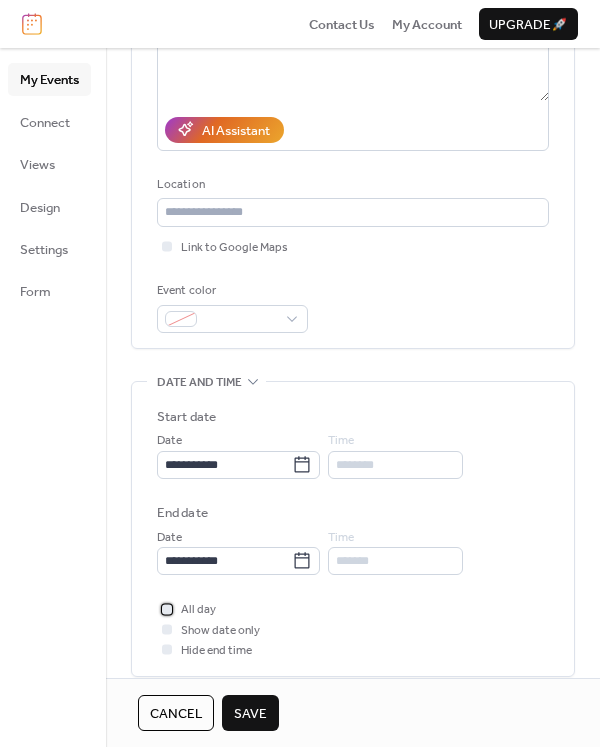 scroll, scrollTop: 0, scrollLeft: 0, axis: both 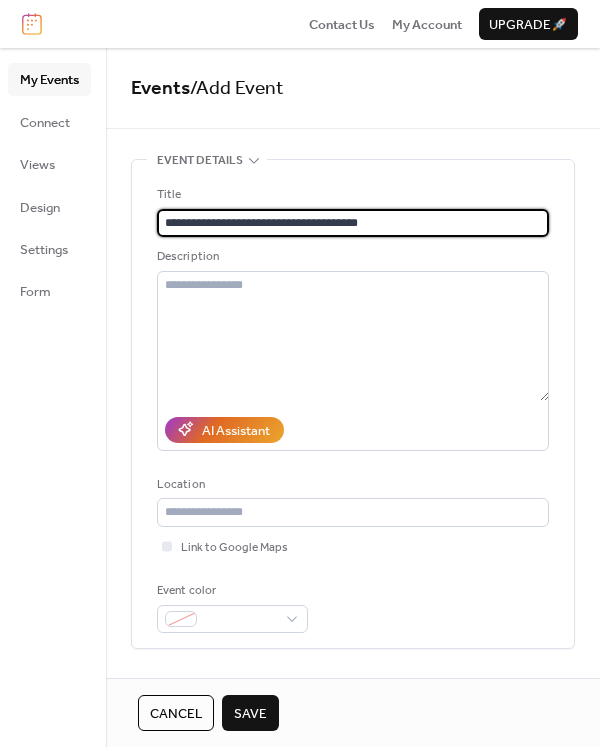click on "**********" at bounding box center (353, 223) 